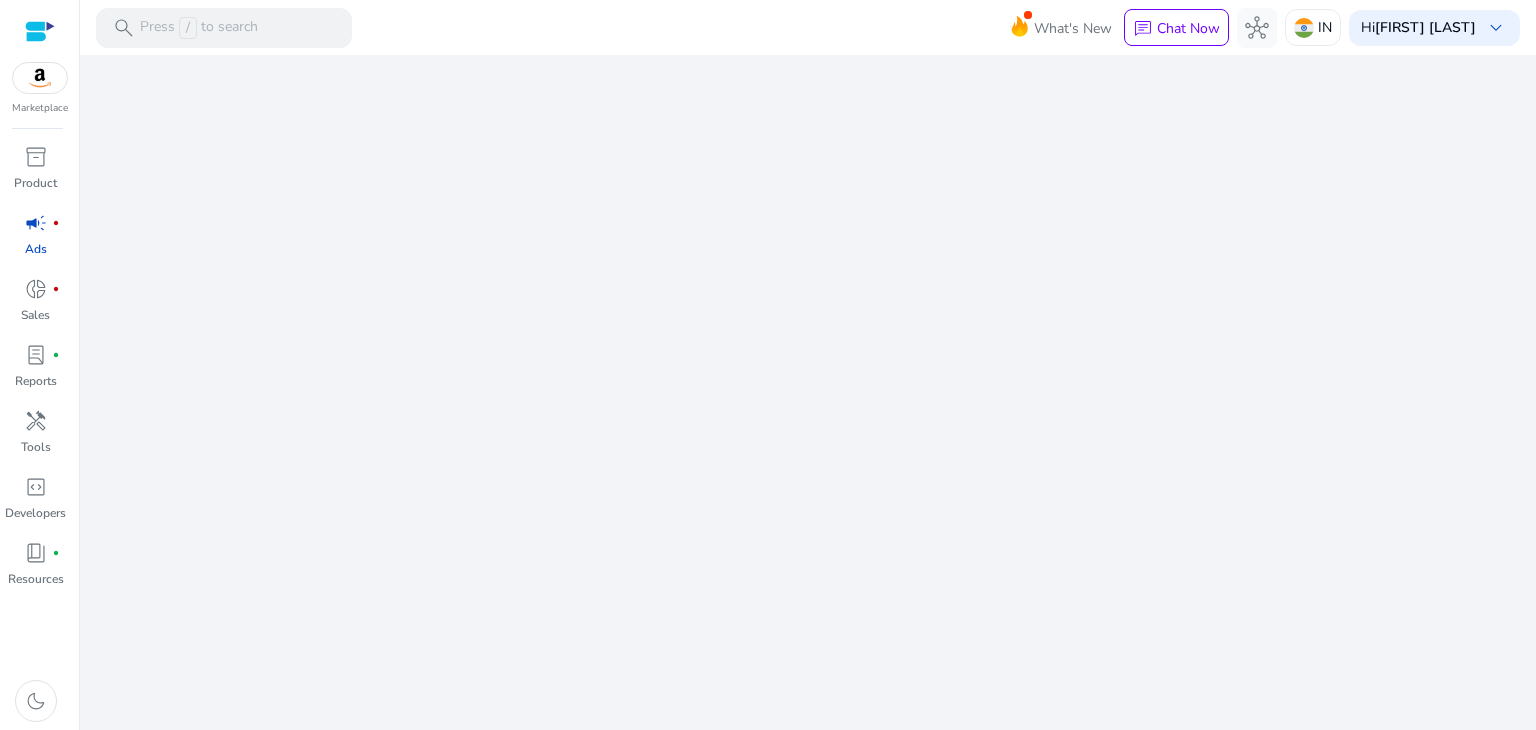 scroll, scrollTop: 0, scrollLeft: 0, axis: both 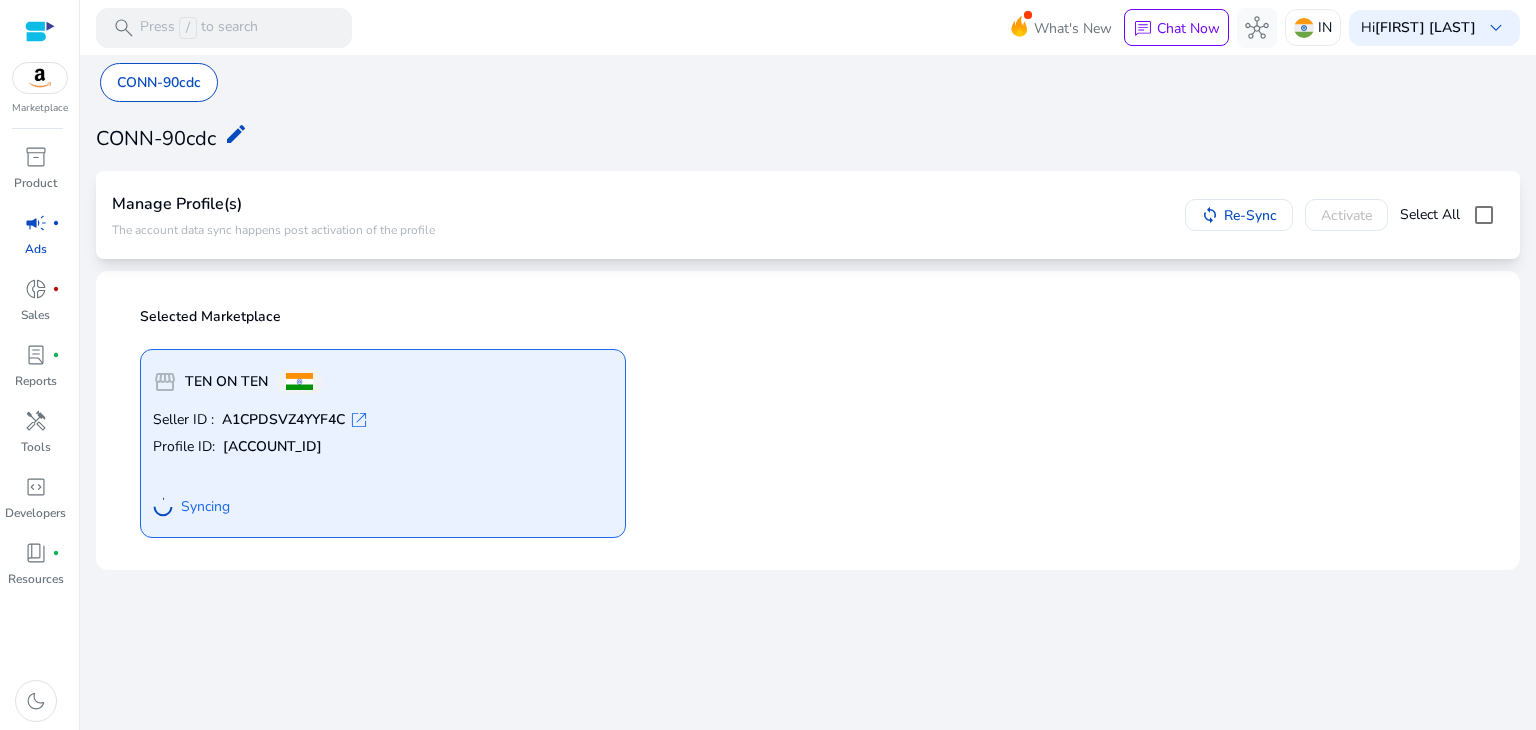 click on "open_in_new" 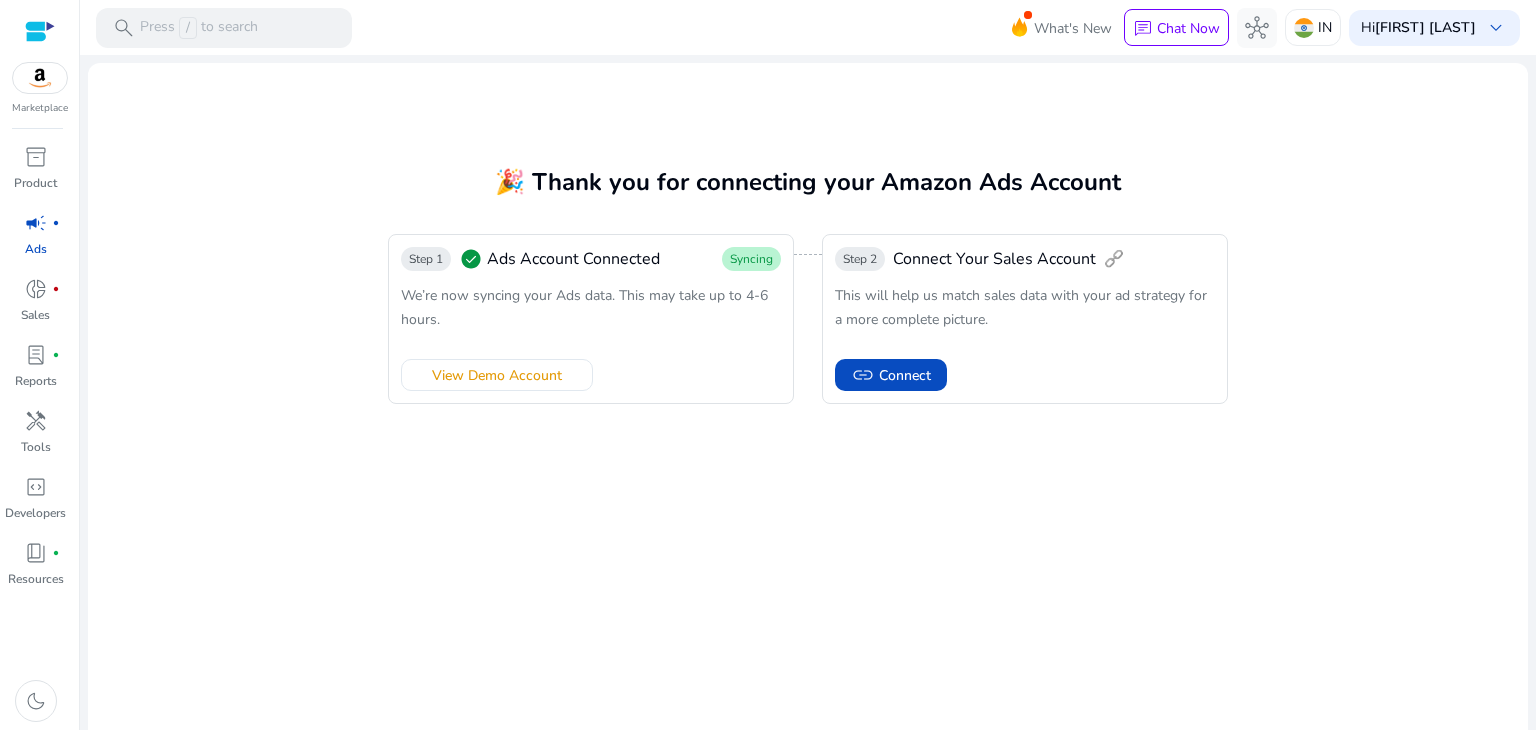 scroll, scrollTop: 0, scrollLeft: 0, axis: both 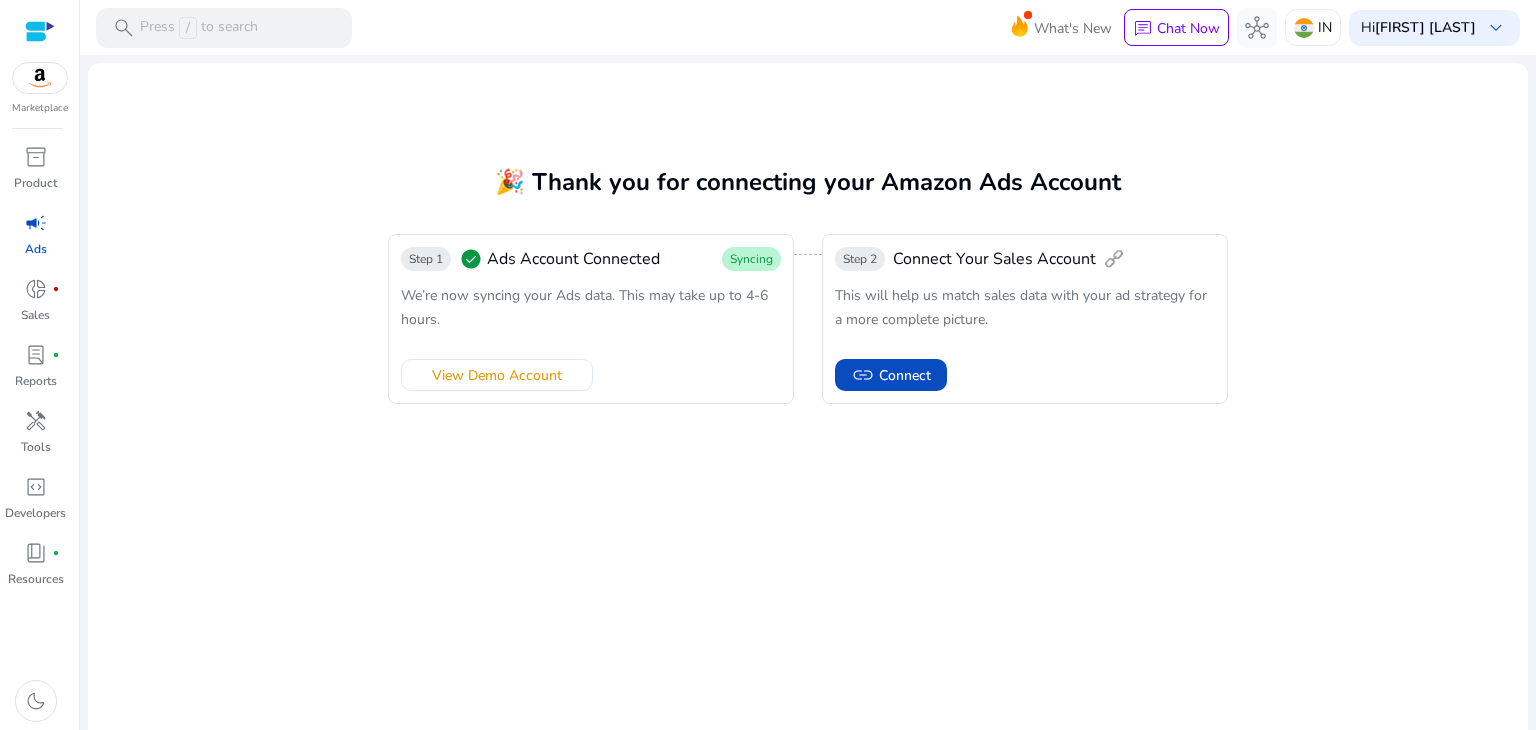 click on "We’re now syncing your Ads data. This may take up to 4-6 hours." 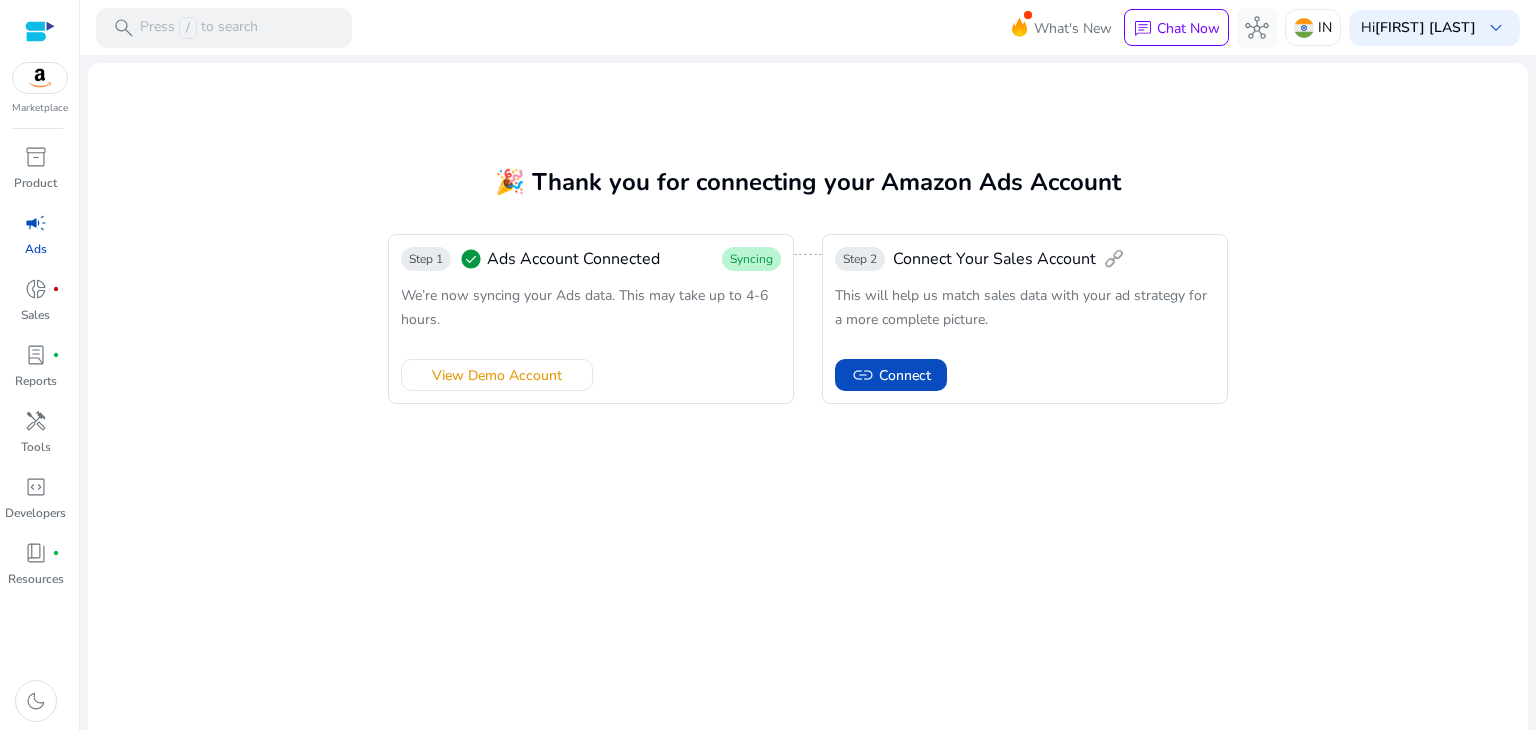 click on "🎉 Thank you for connecting your Amazon Ads Account  Step 1  check_circle   Ads Account Connected  Syncing  We’re now syncing your Ads data. This may take up to 4-6 hours.  View Demo Account Step 2  Connect Your Sales Account   🔗   This will help us match sales data with your ad strategy for a more complete picture.   link   Connect" 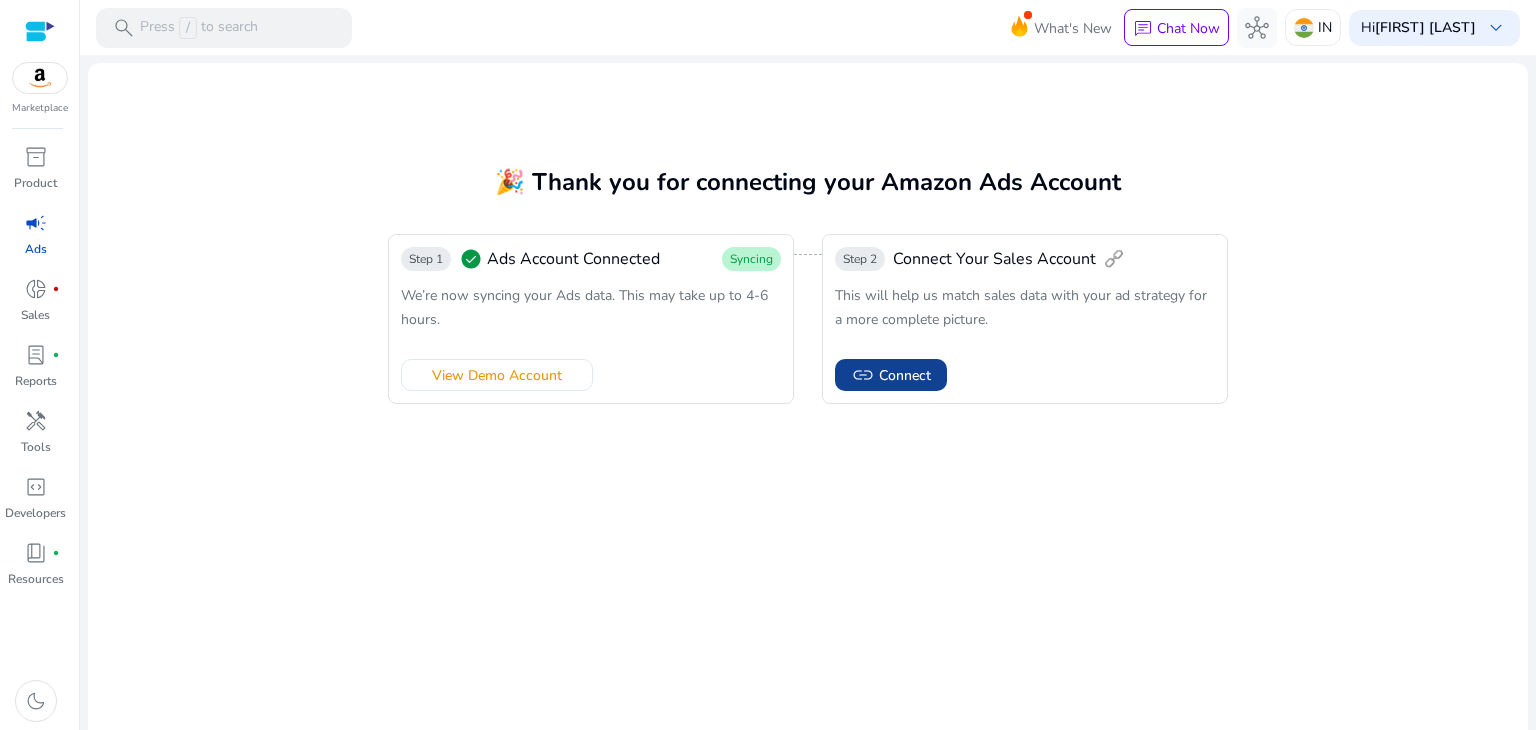 click on "Connect" 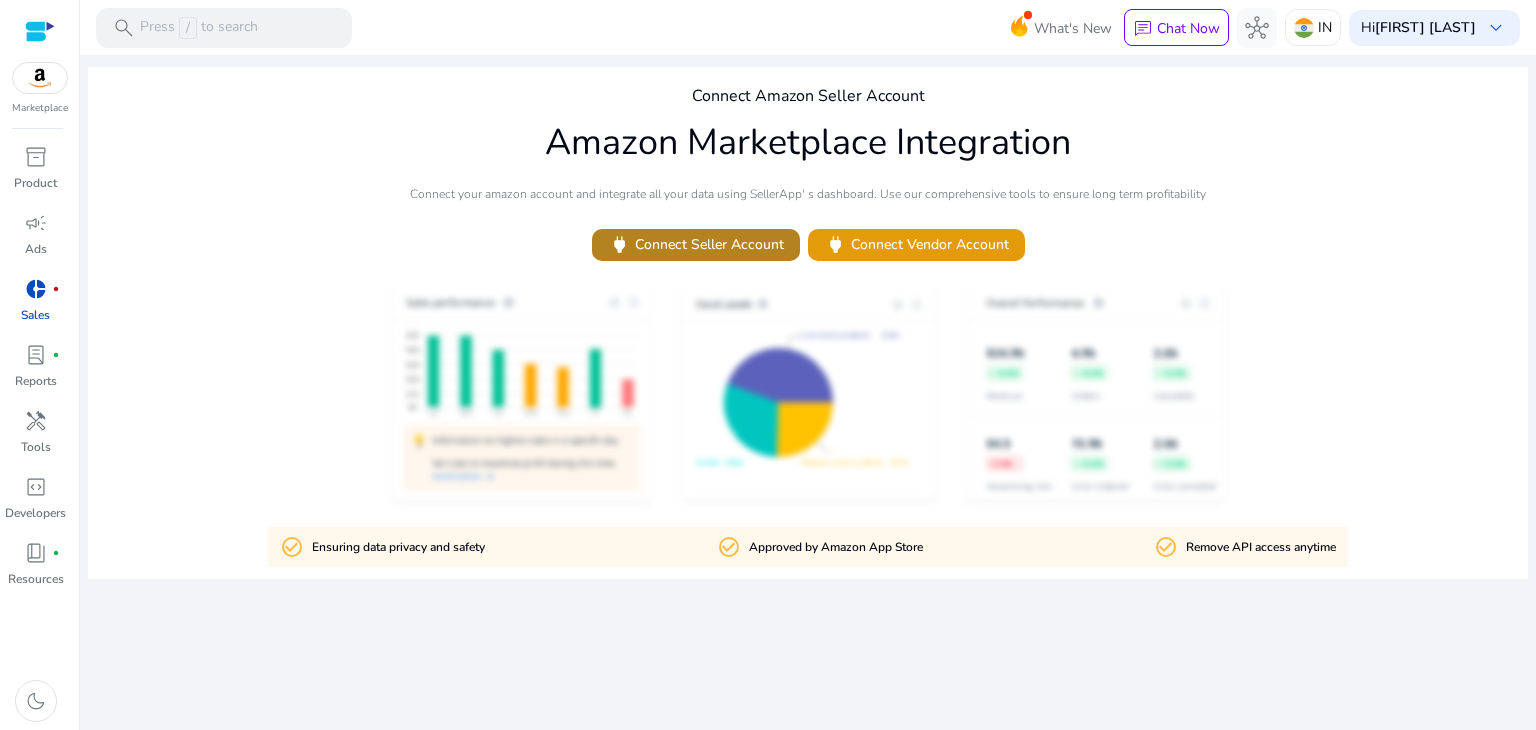 click on "power   Connect Seller Account" 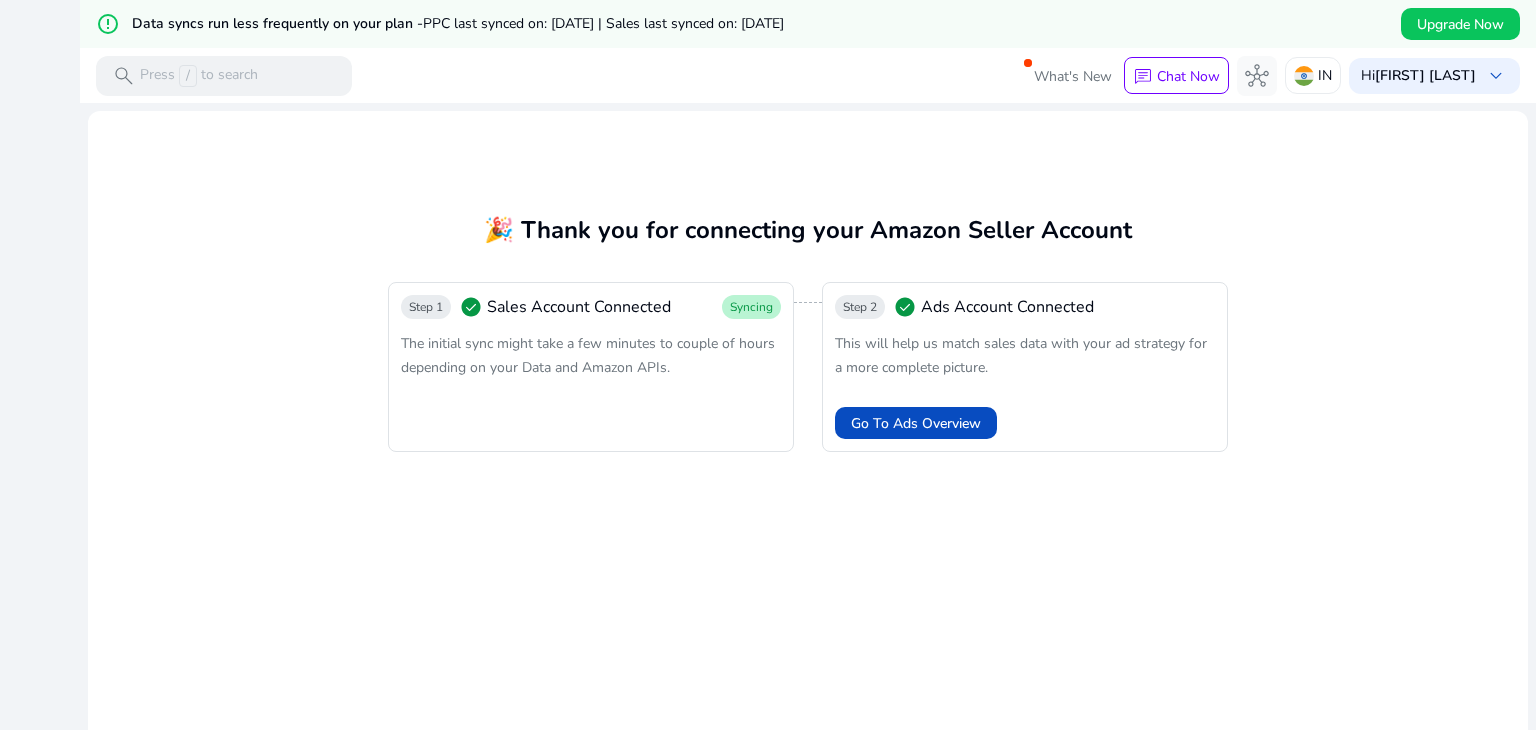 scroll, scrollTop: 0, scrollLeft: 0, axis: both 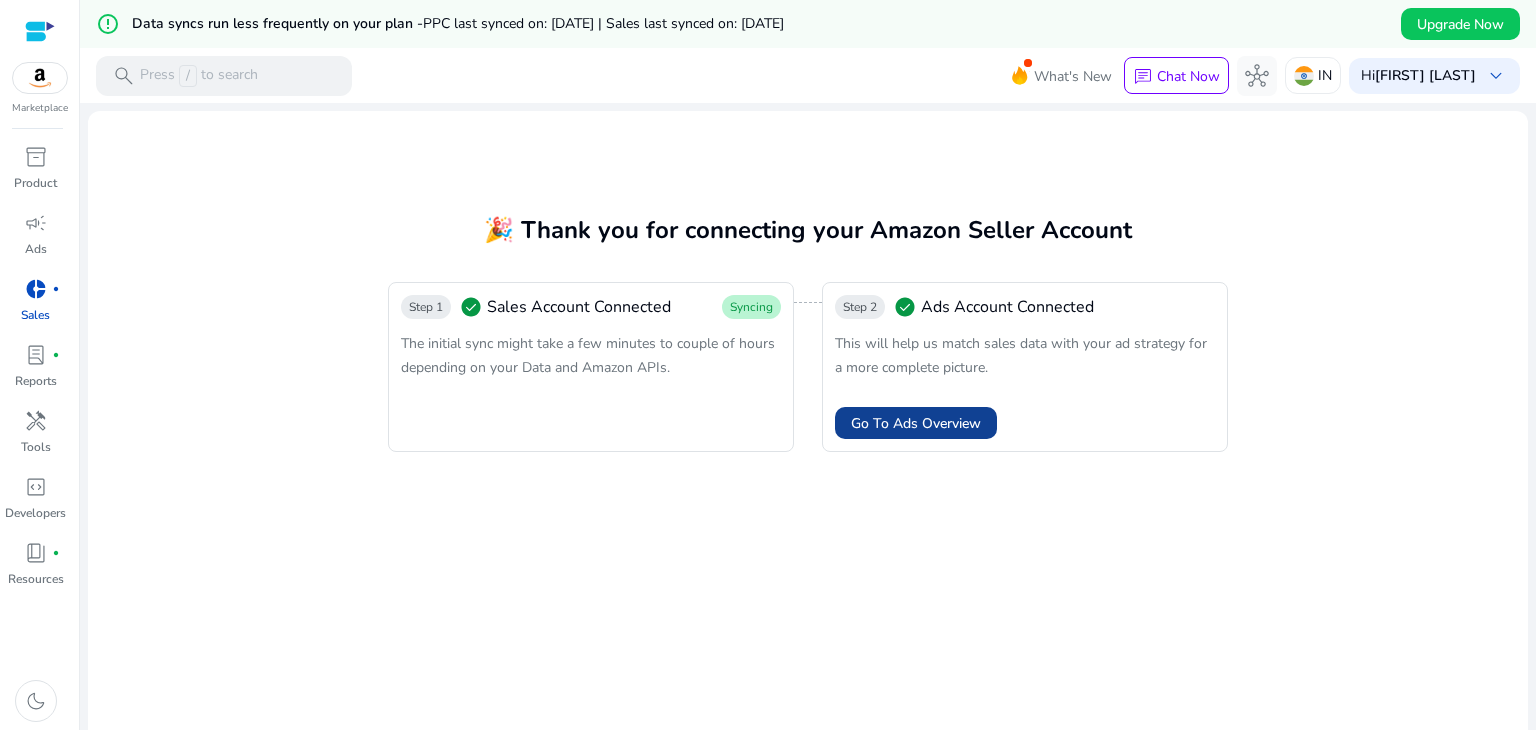 click 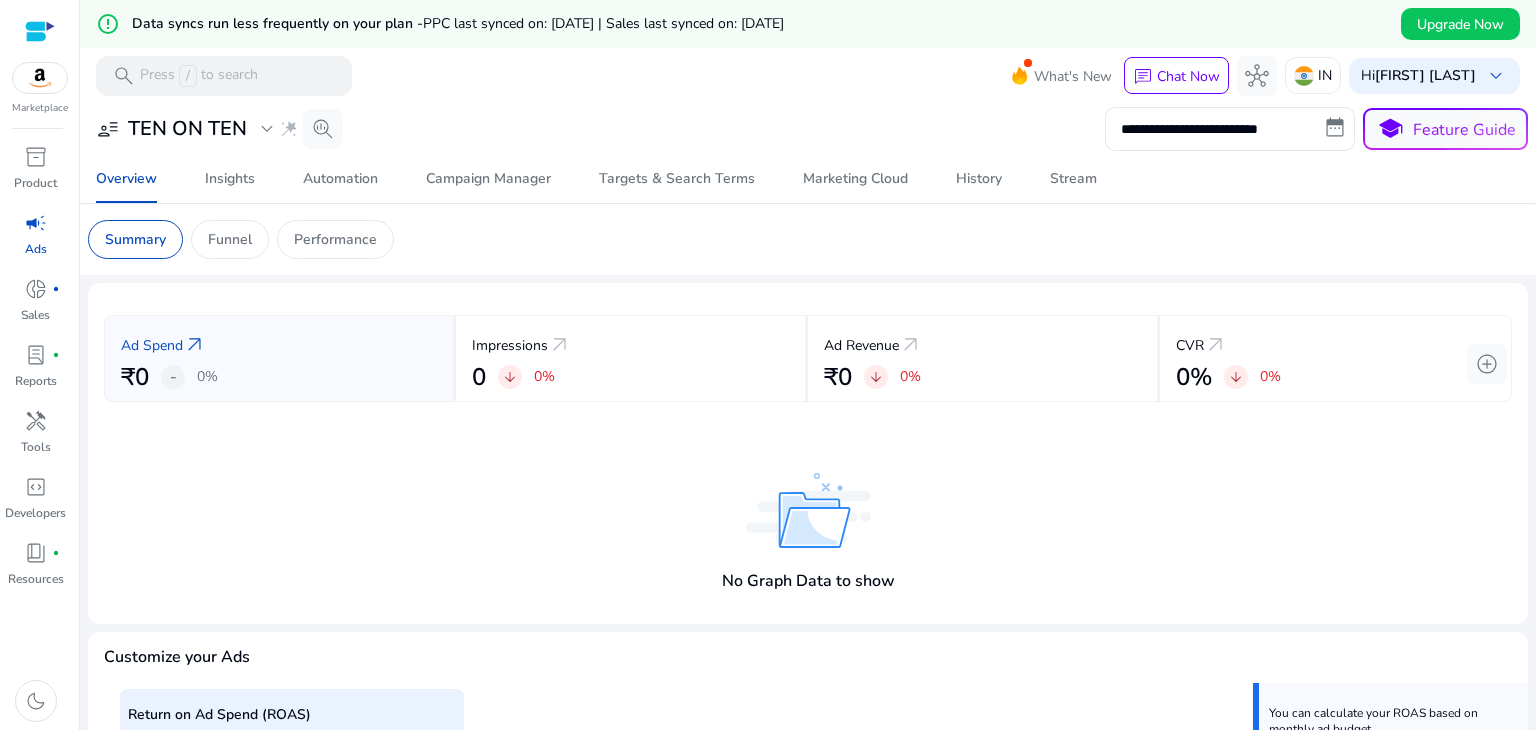 click on "Summary   Funnel   Performance" 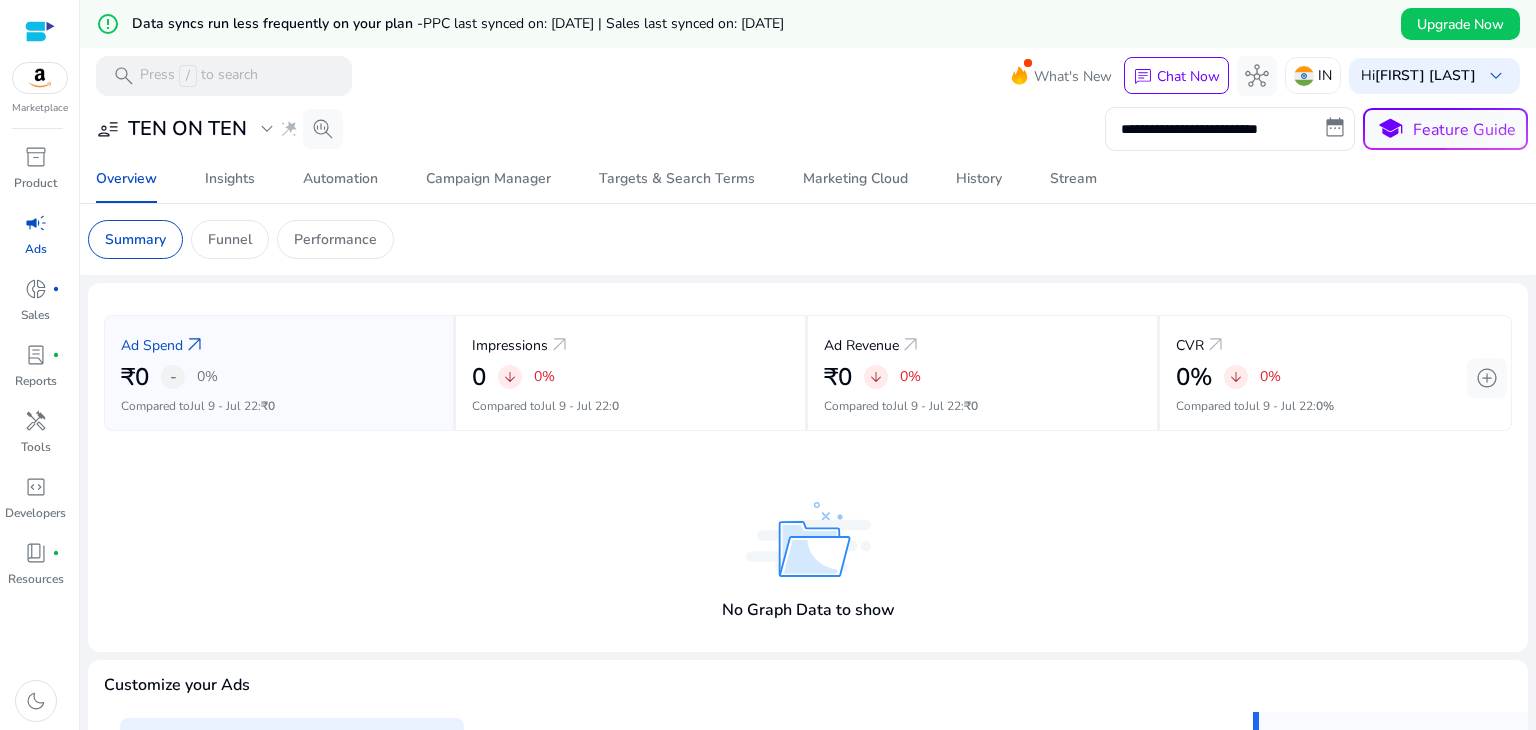 scroll, scrollTop: 0, scrollLeft: 0, axis: both 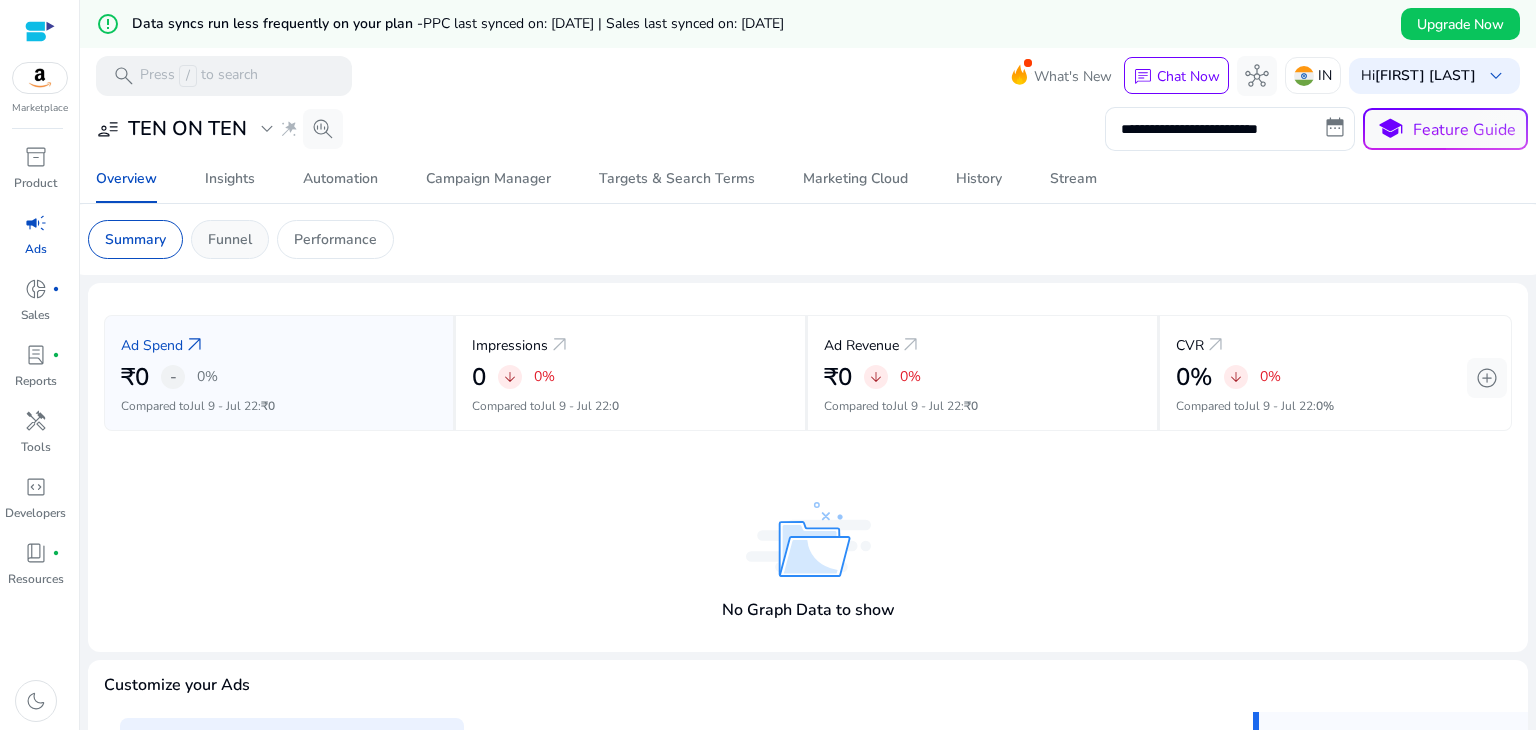 click on "Funnel" 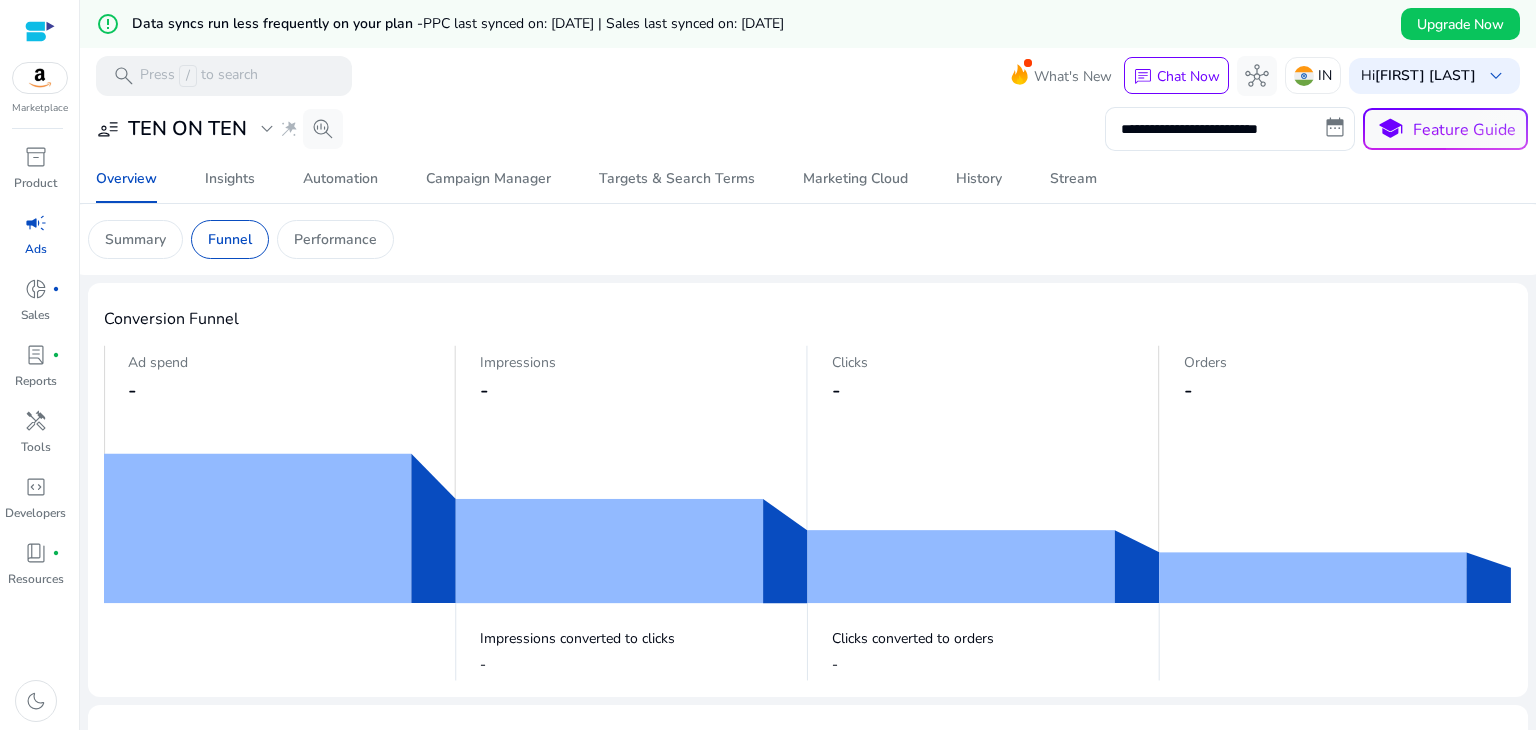 click on "Summary   Funnel   Performance" 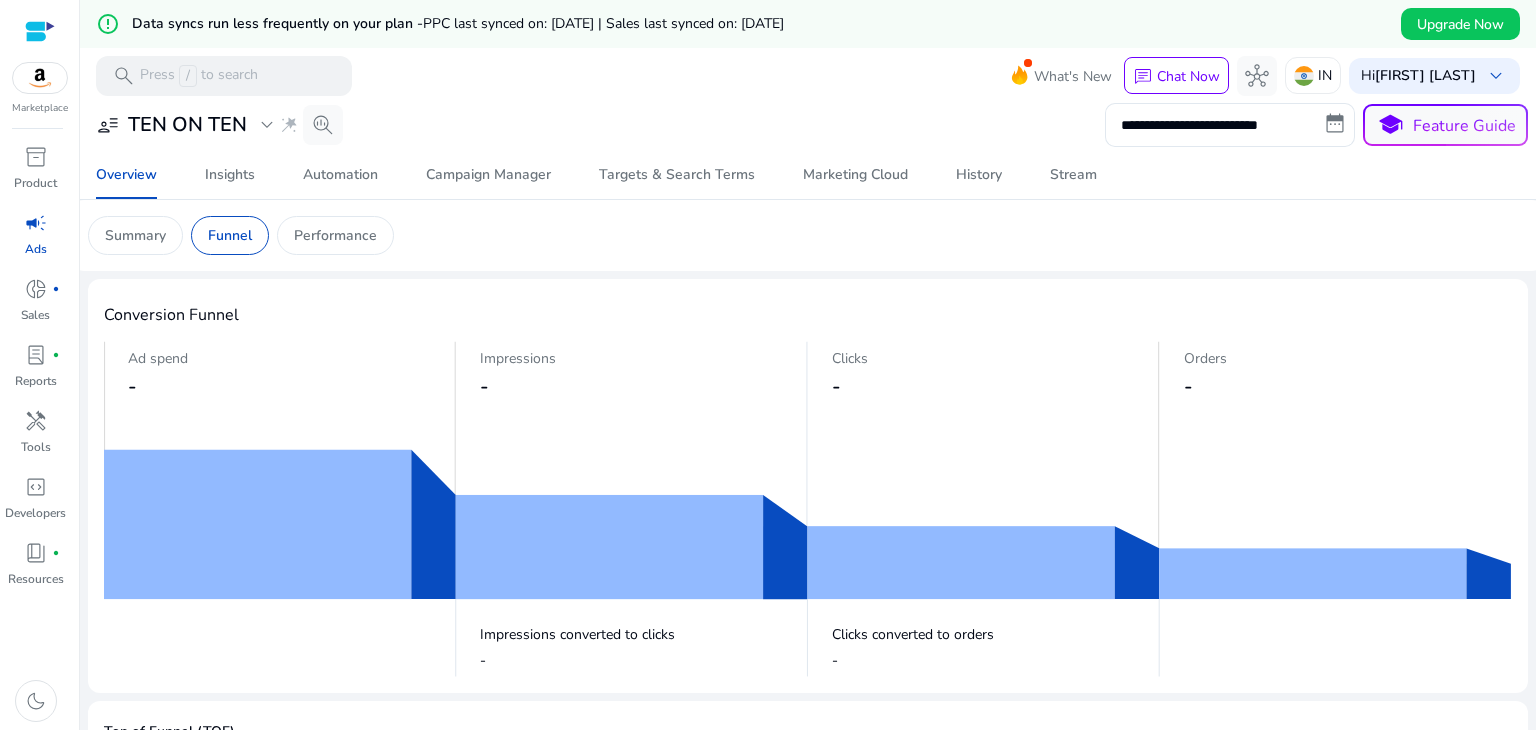 scroll, scrollTop: 0, scrollLeft: 0, axis: both 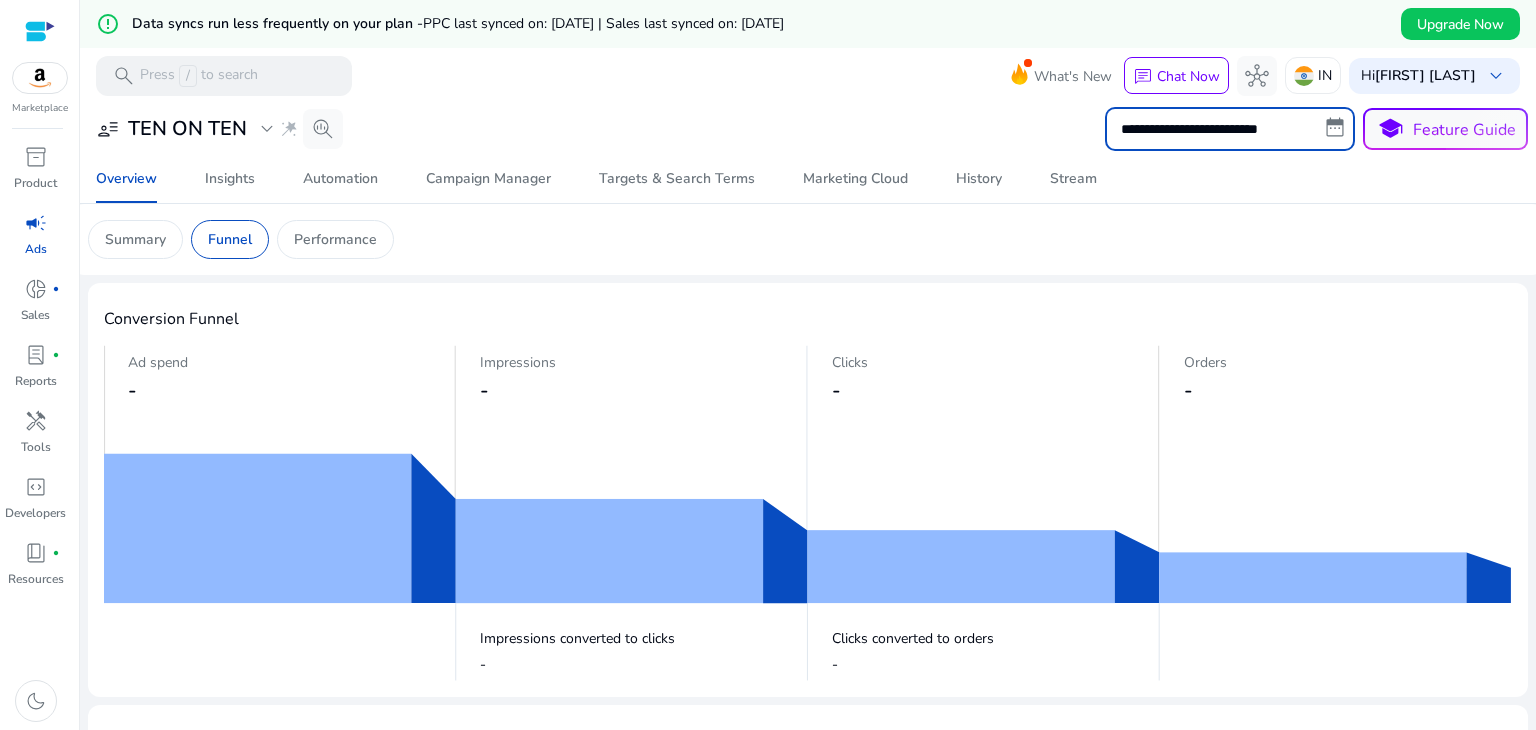 click on "**********" at bounding box center [1230, 129] 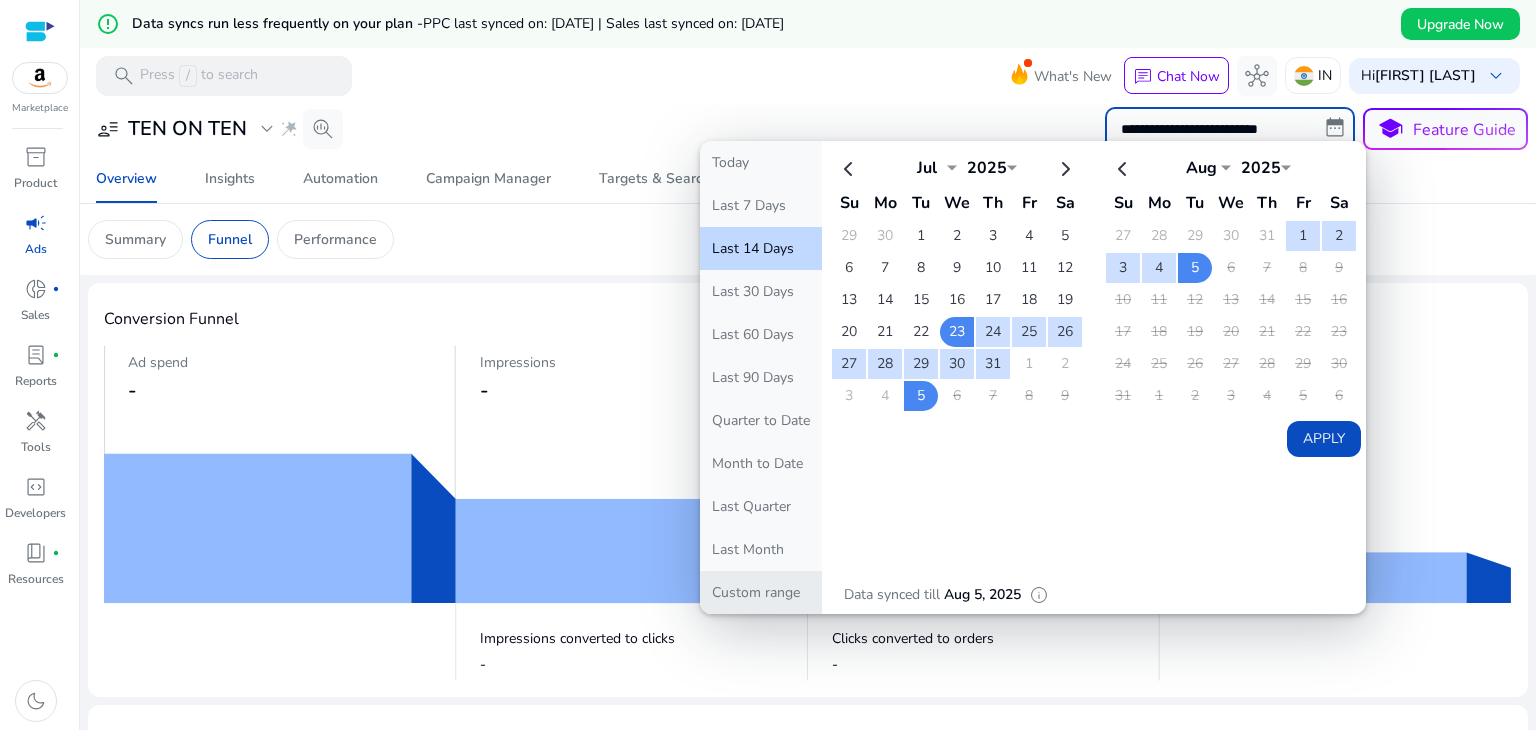 click on "Custom range" 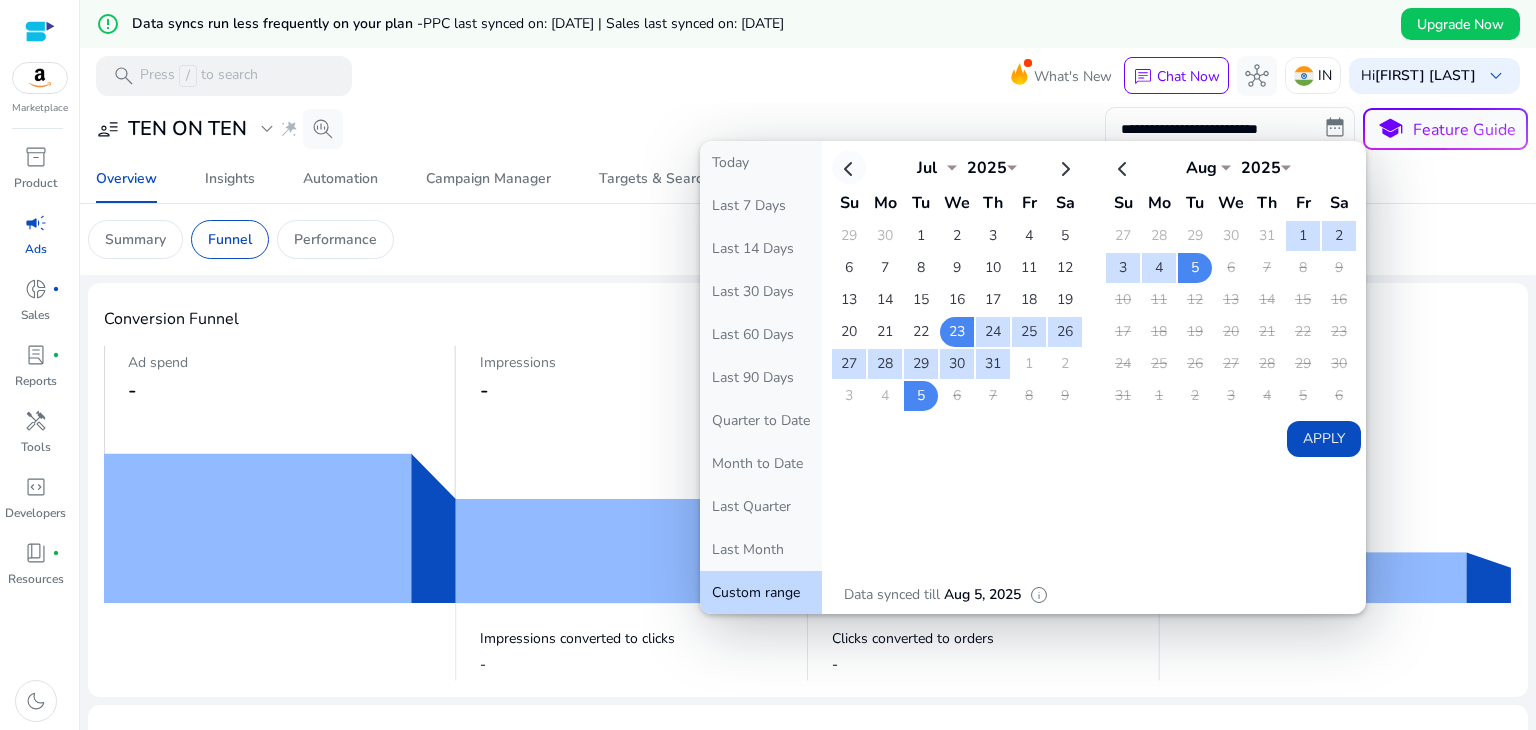 click 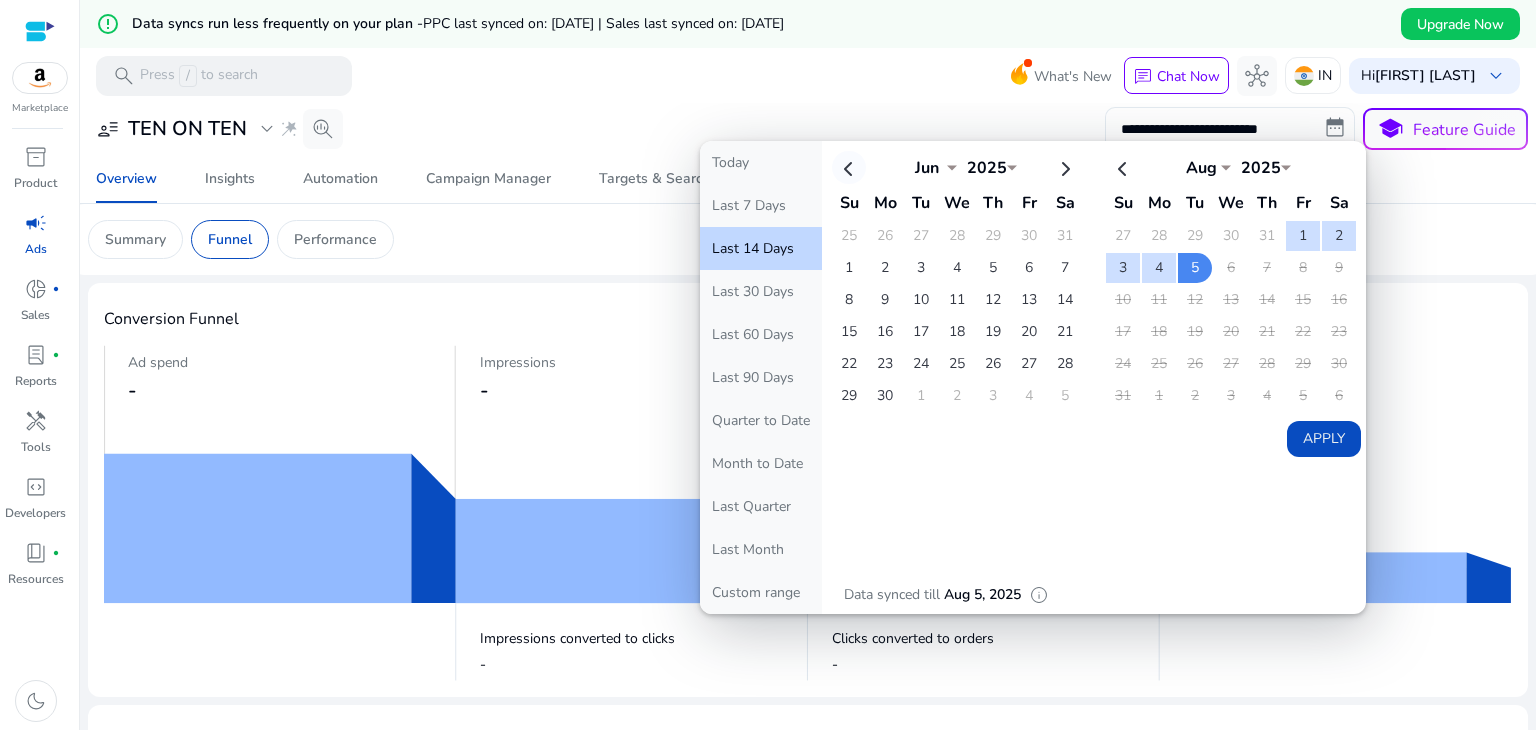 click 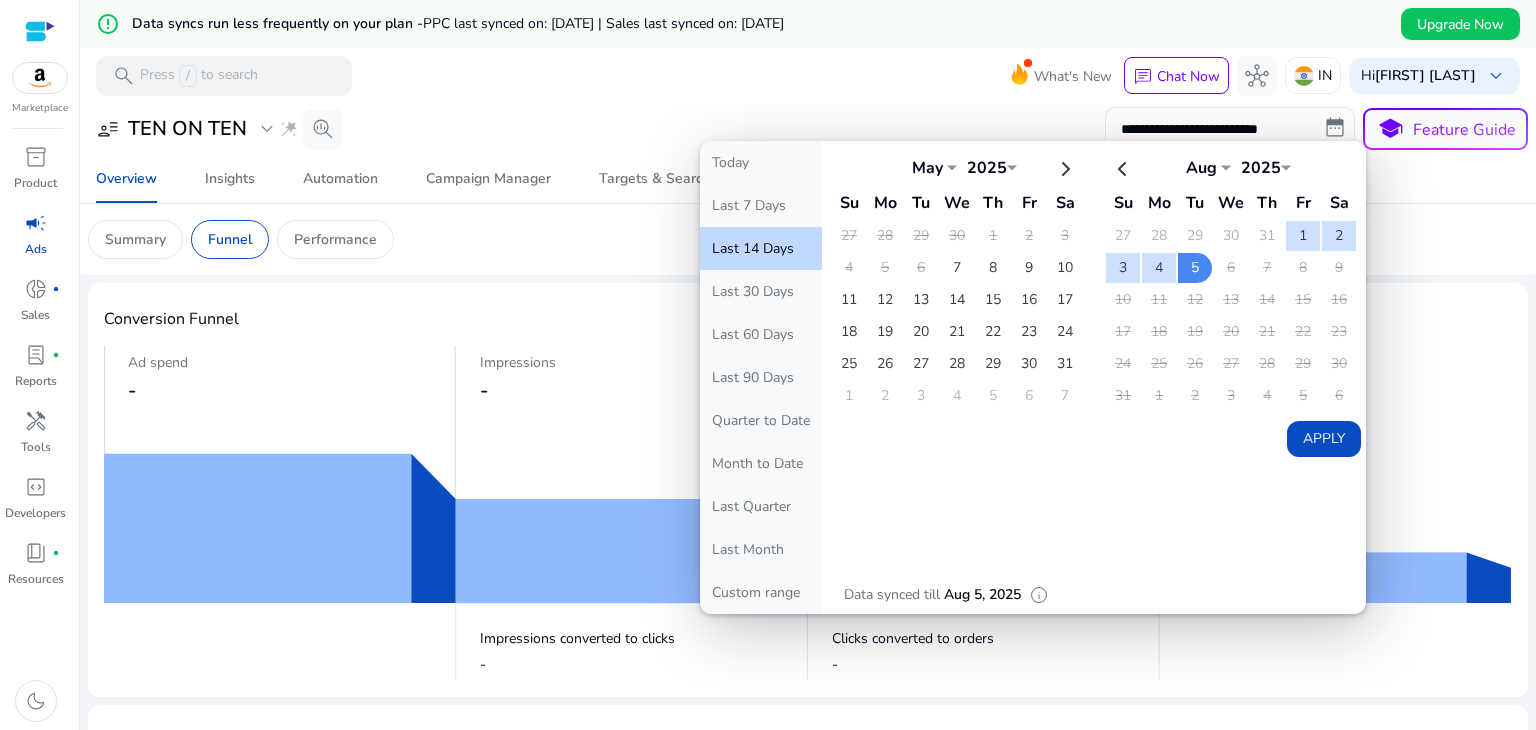 click on "****" 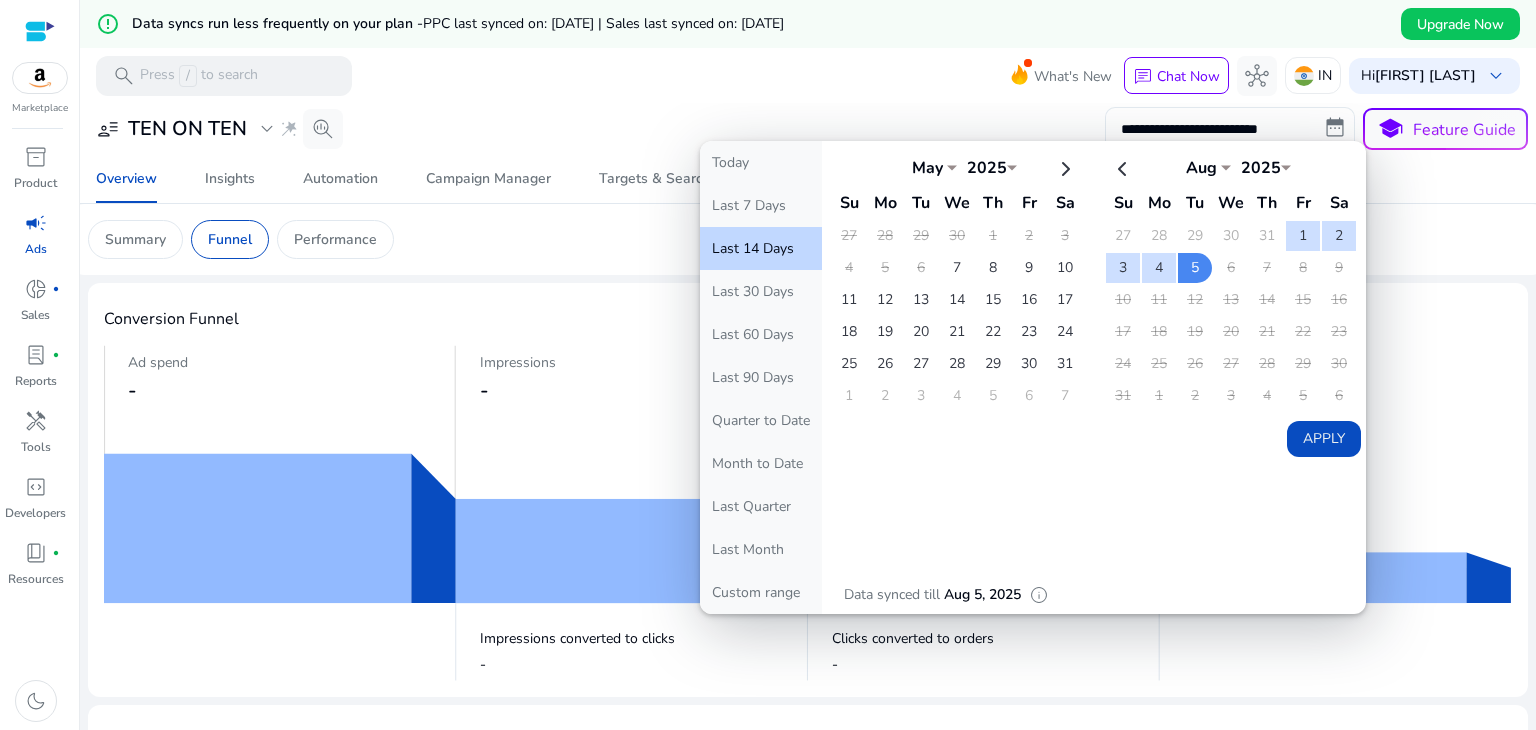 click on "****" 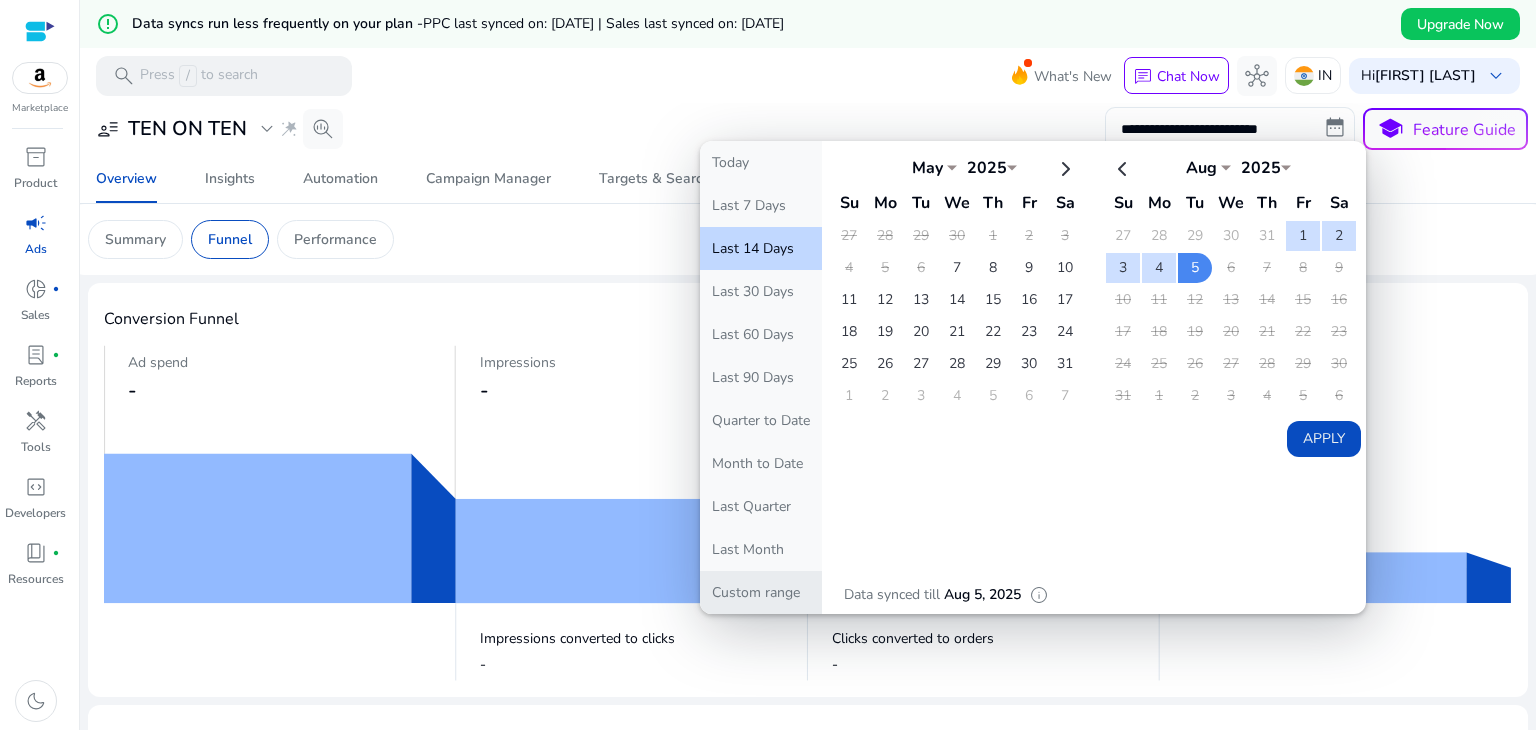 click on "Custom range" 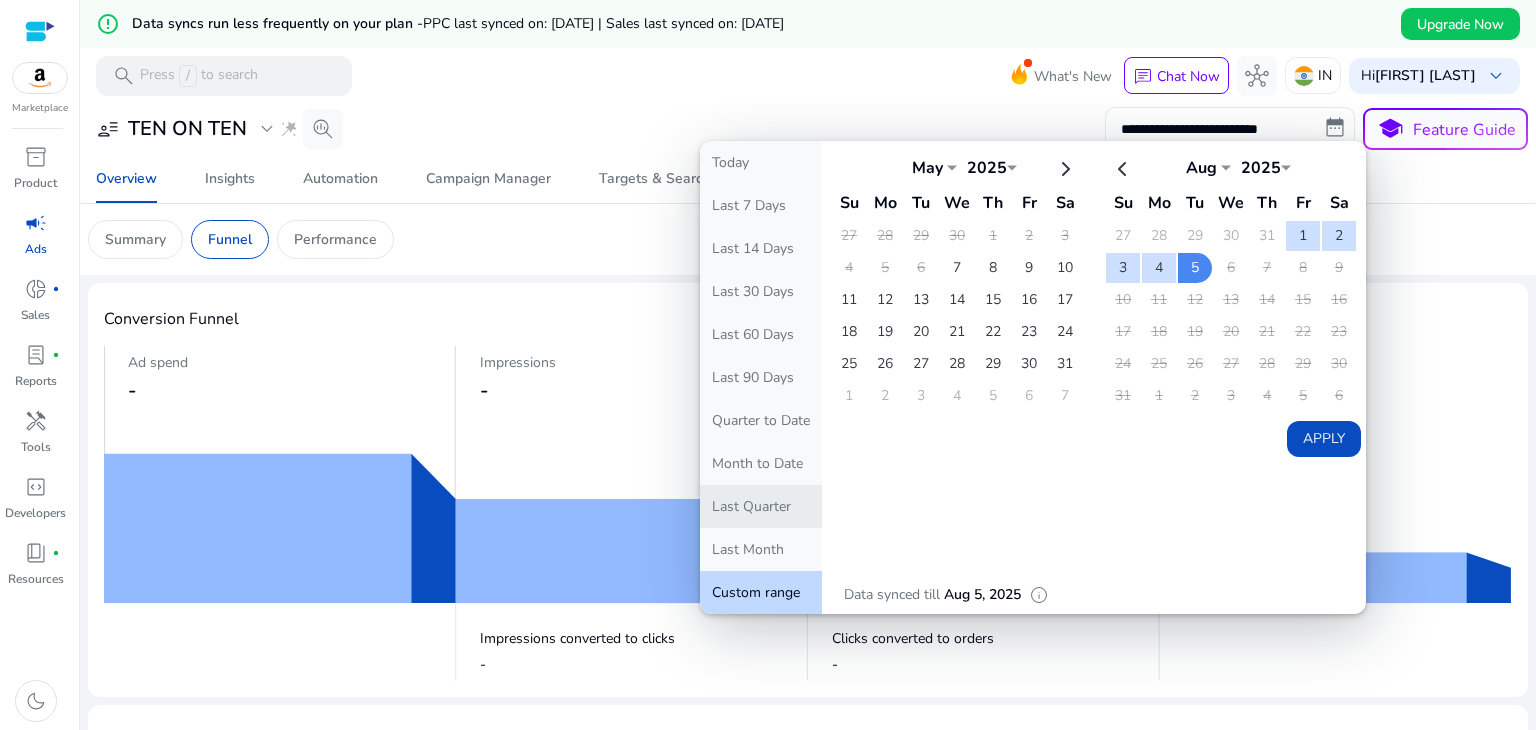 click on "Last Quarter" 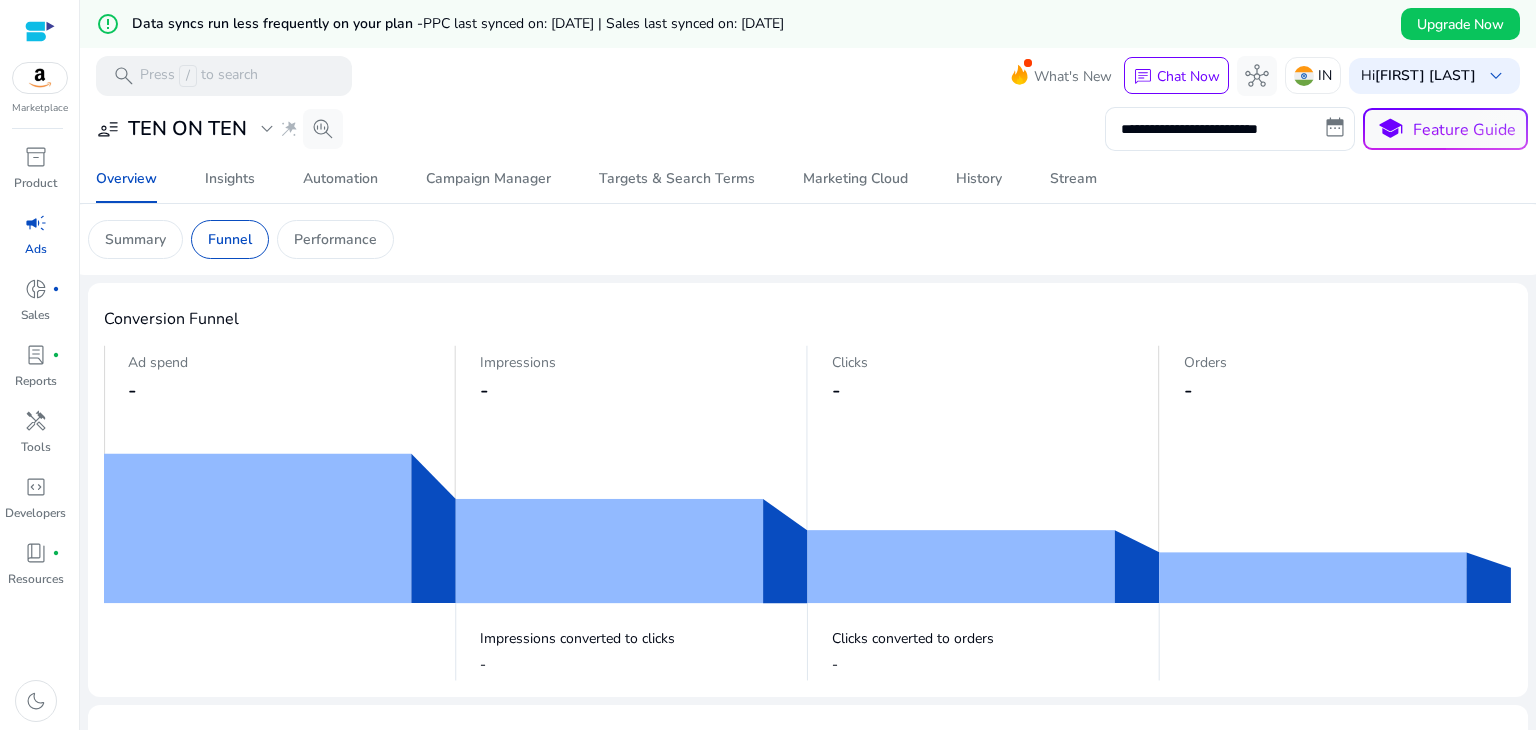 click on "Conversion Funnel Ad spend  -  Impressions  -  Clicks  -  Orders  -  Impressions converted to clicks  -  Clicks converted to orders  -" 